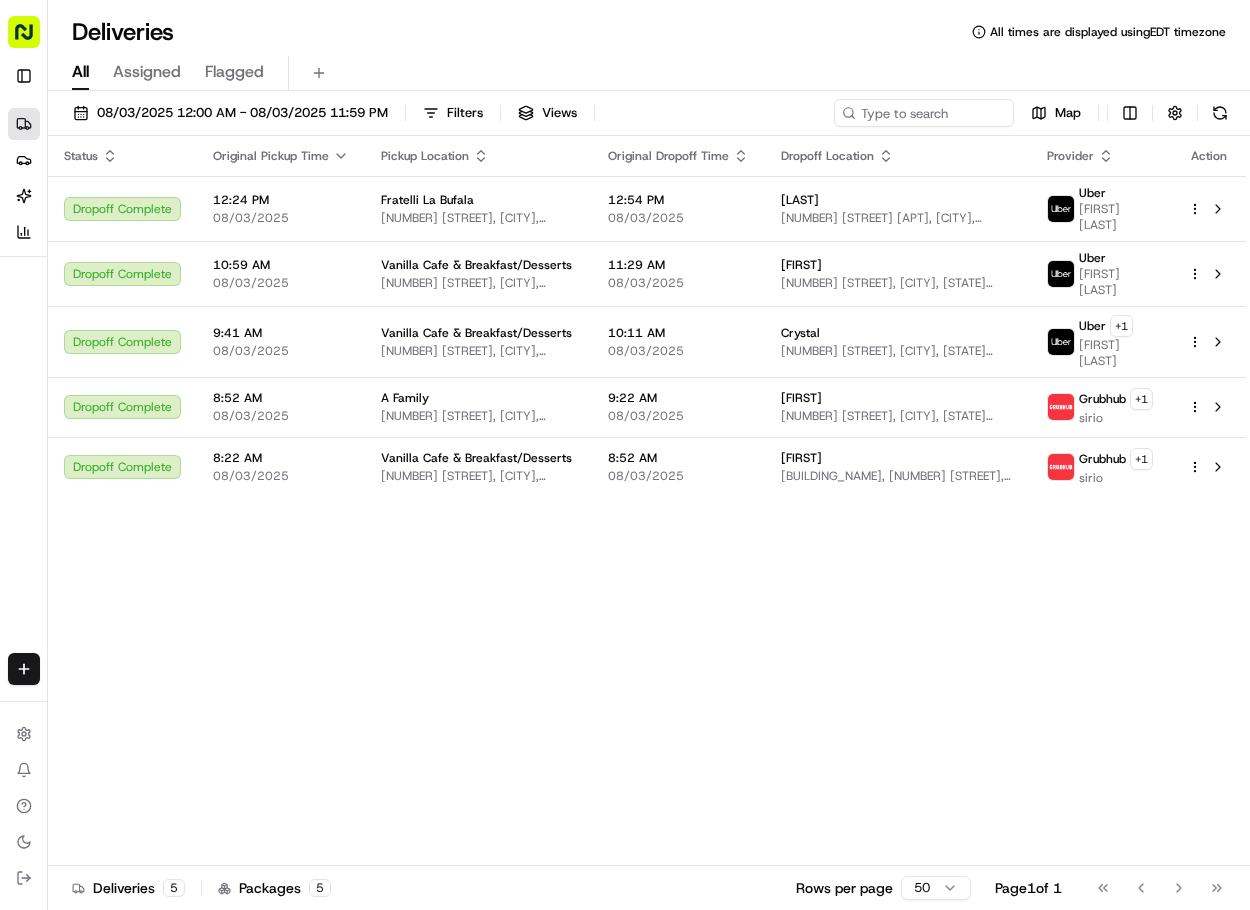scroll, scrollTop: 0, scrollLeft: 0, axis: both 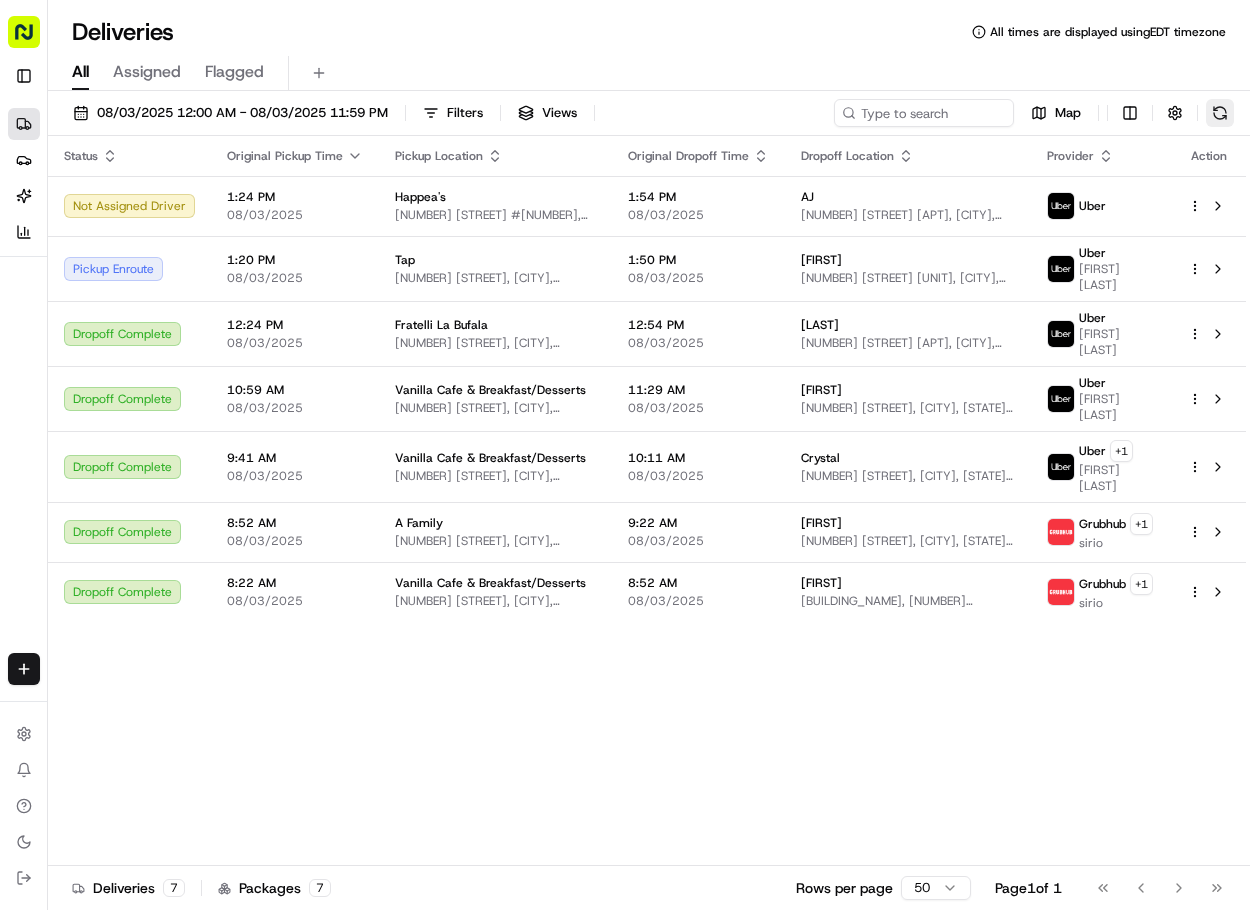 click at bounding box center [1220, 113] 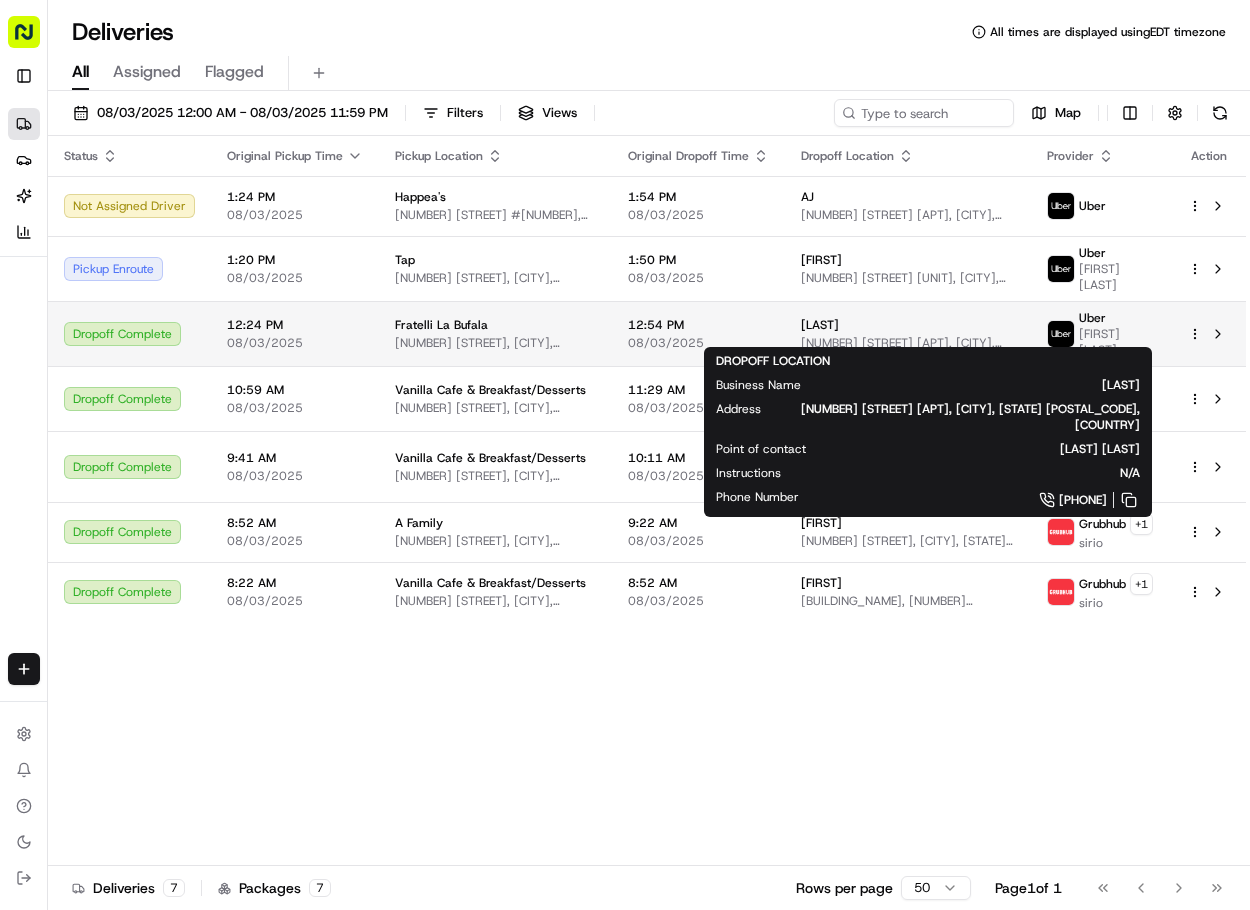 click on "[FIRST]" at bounding box center (908, 325) 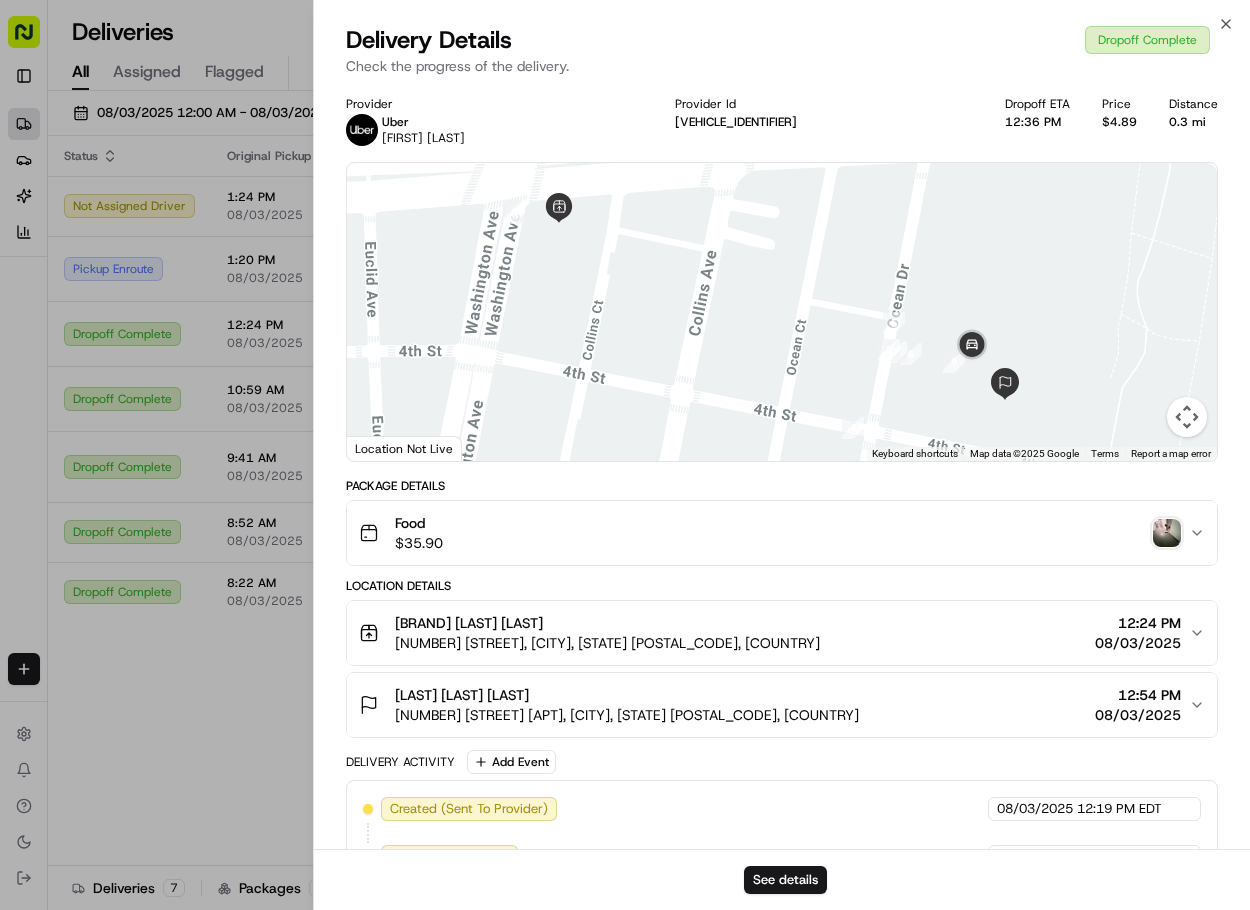 click at bounding box center (1167, 533) 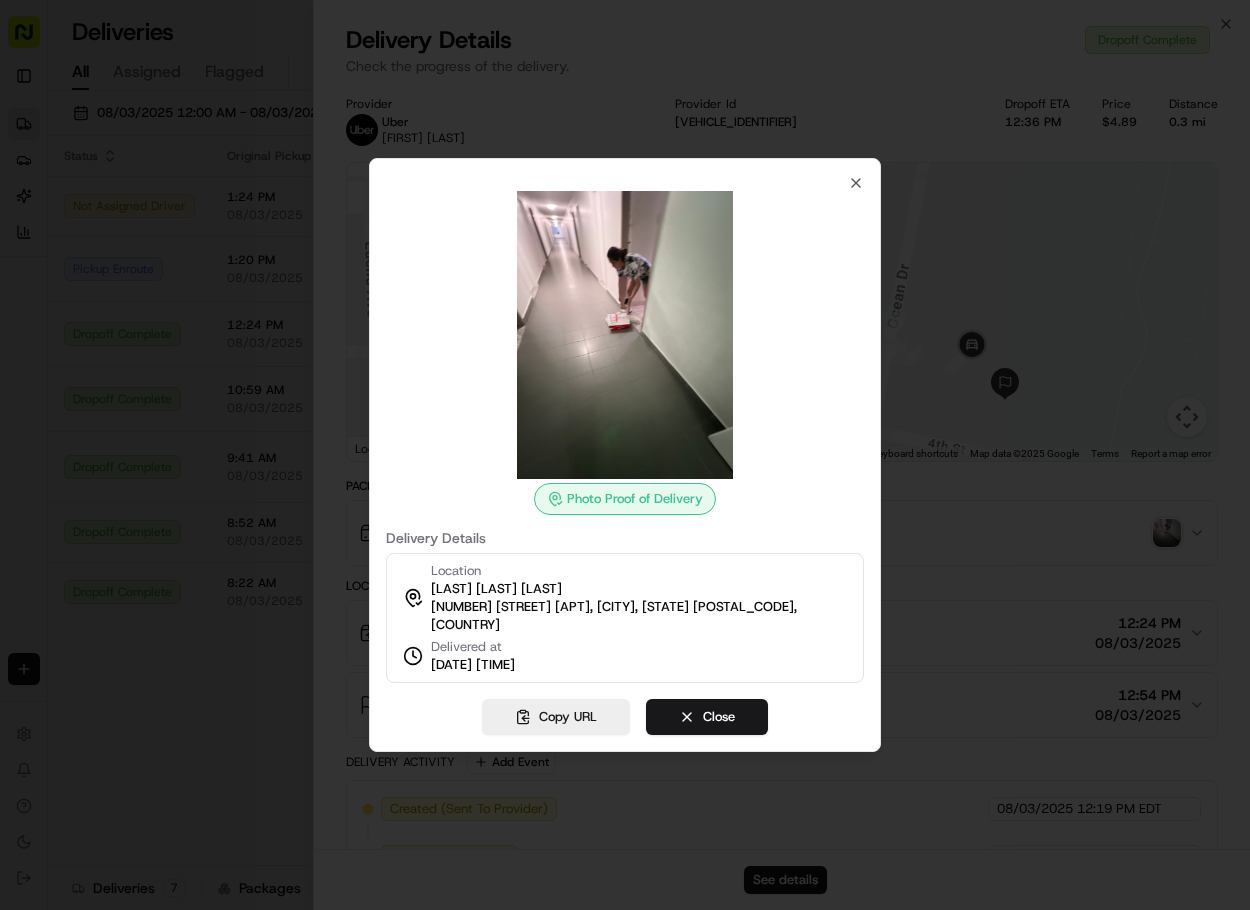 click at bounding box center (625, 455) 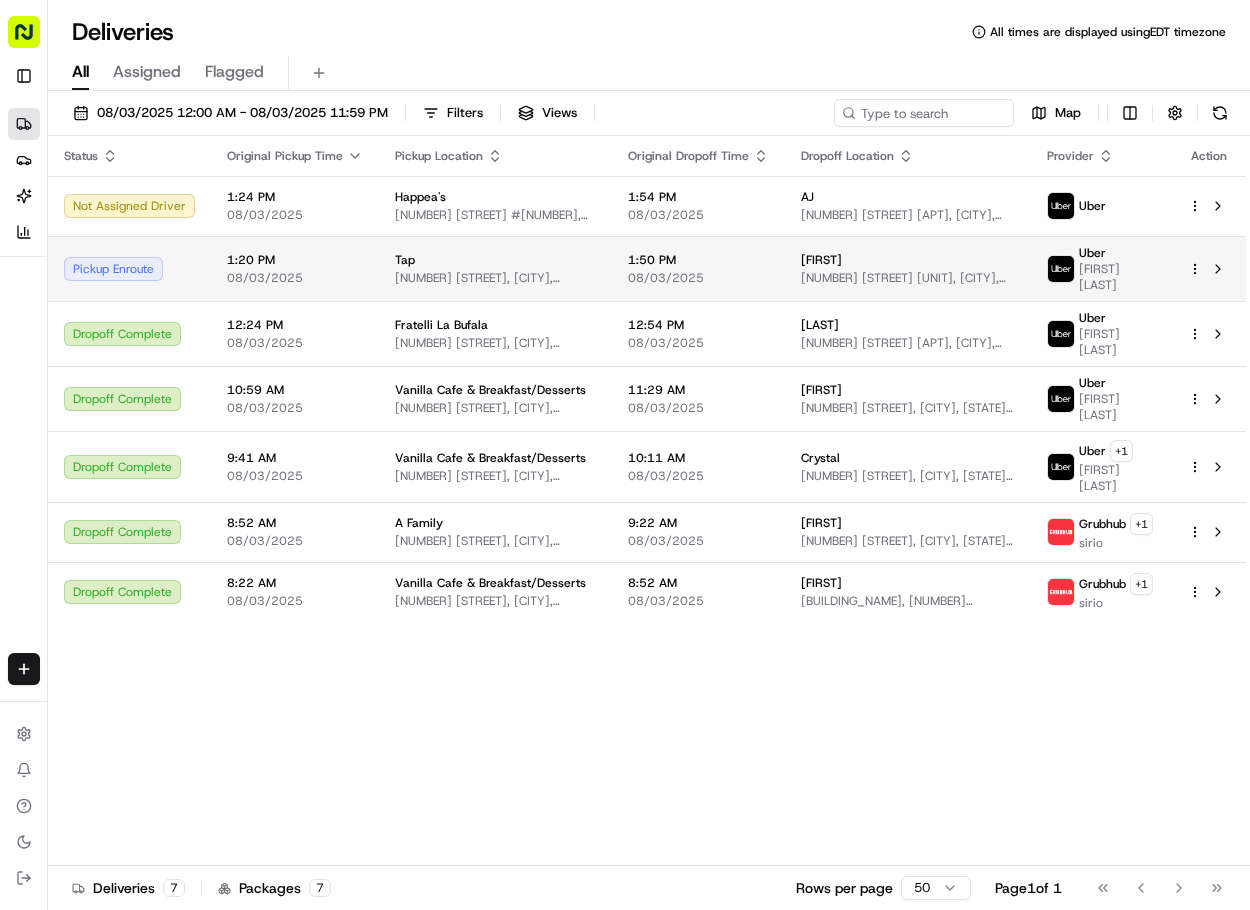 click on "[FIRST]" at bounding box center [908, 260] 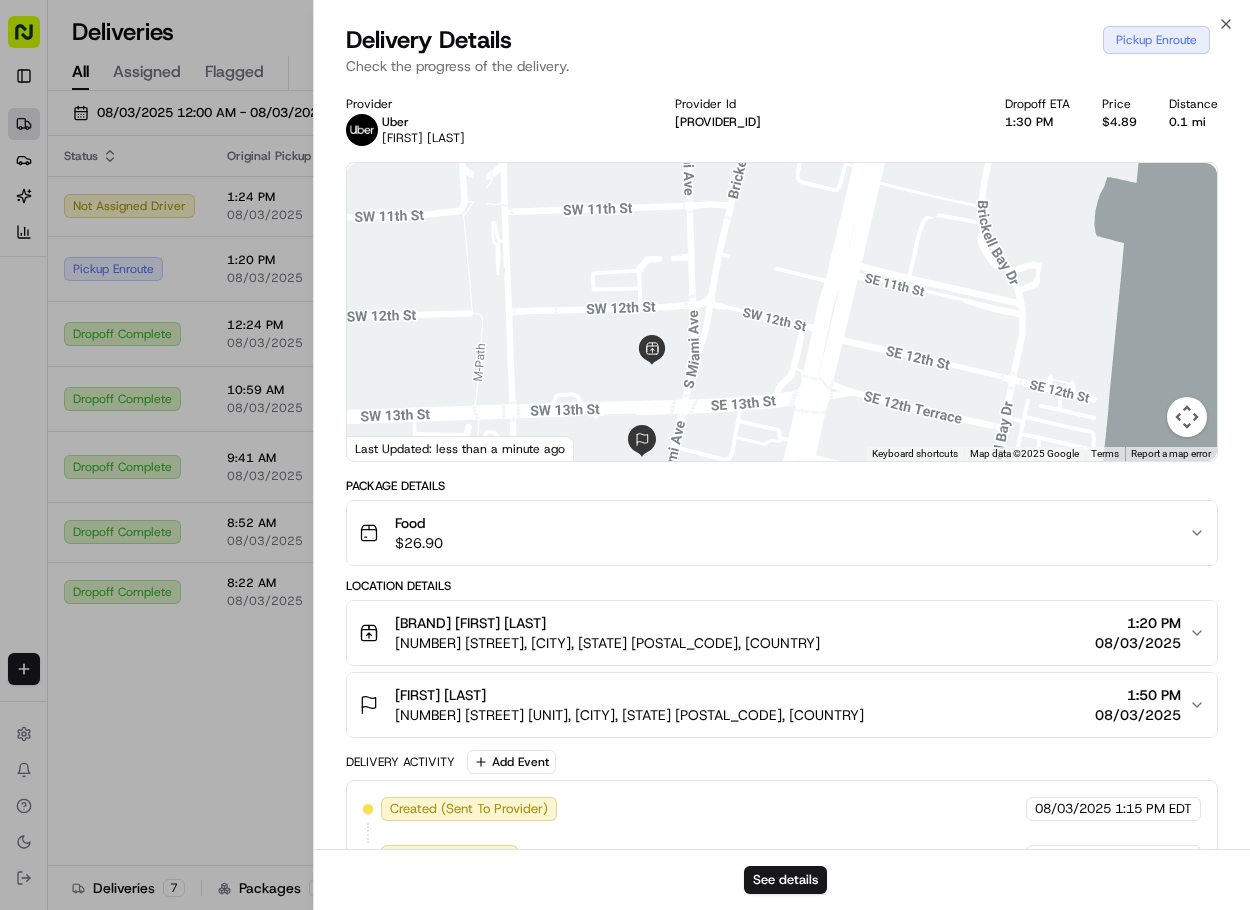 drag, startPoint x: 742, startPoint y: 398, endPoint x: 816, endPoint y: 369, distance: 79.47956 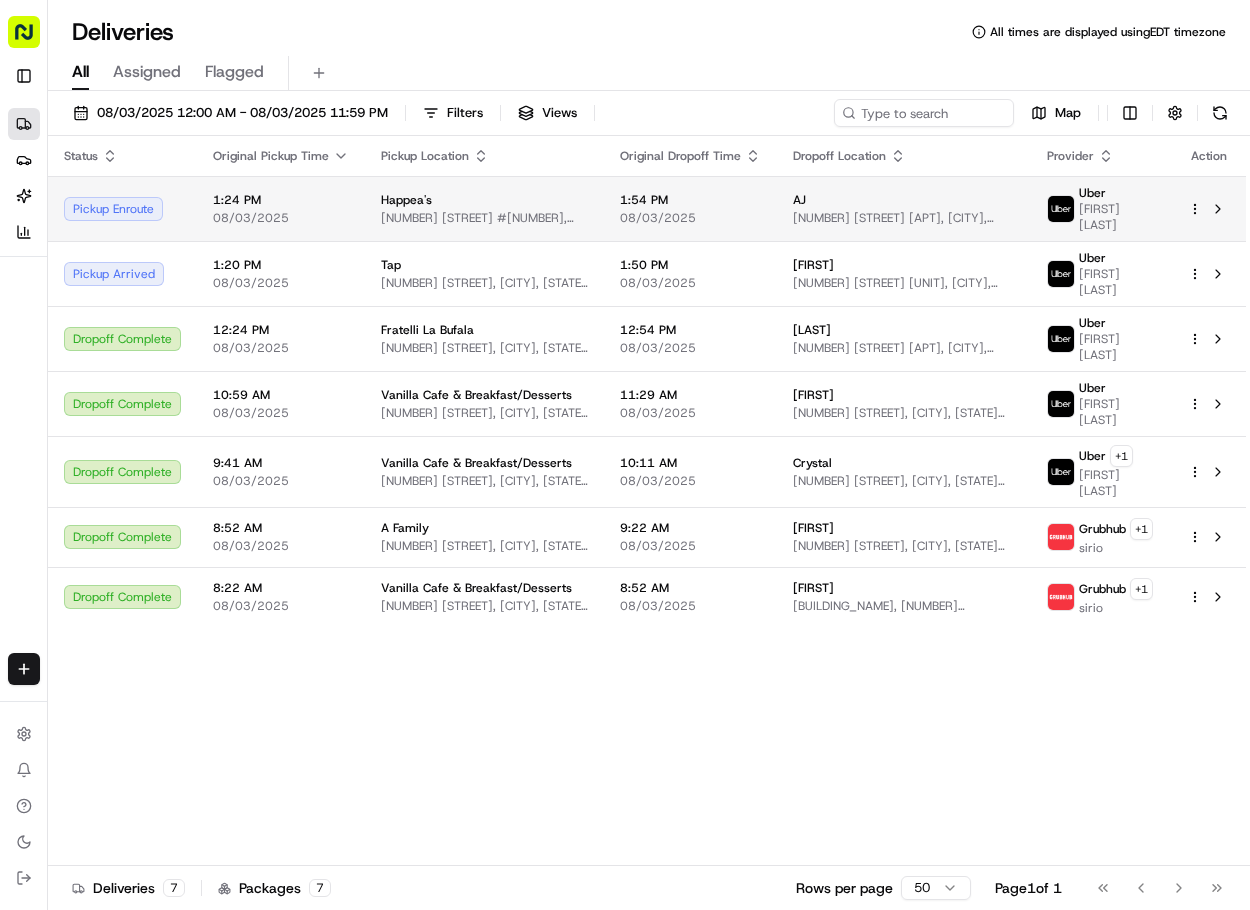 click on "[FIRST]" at bounding box center (904, 200) 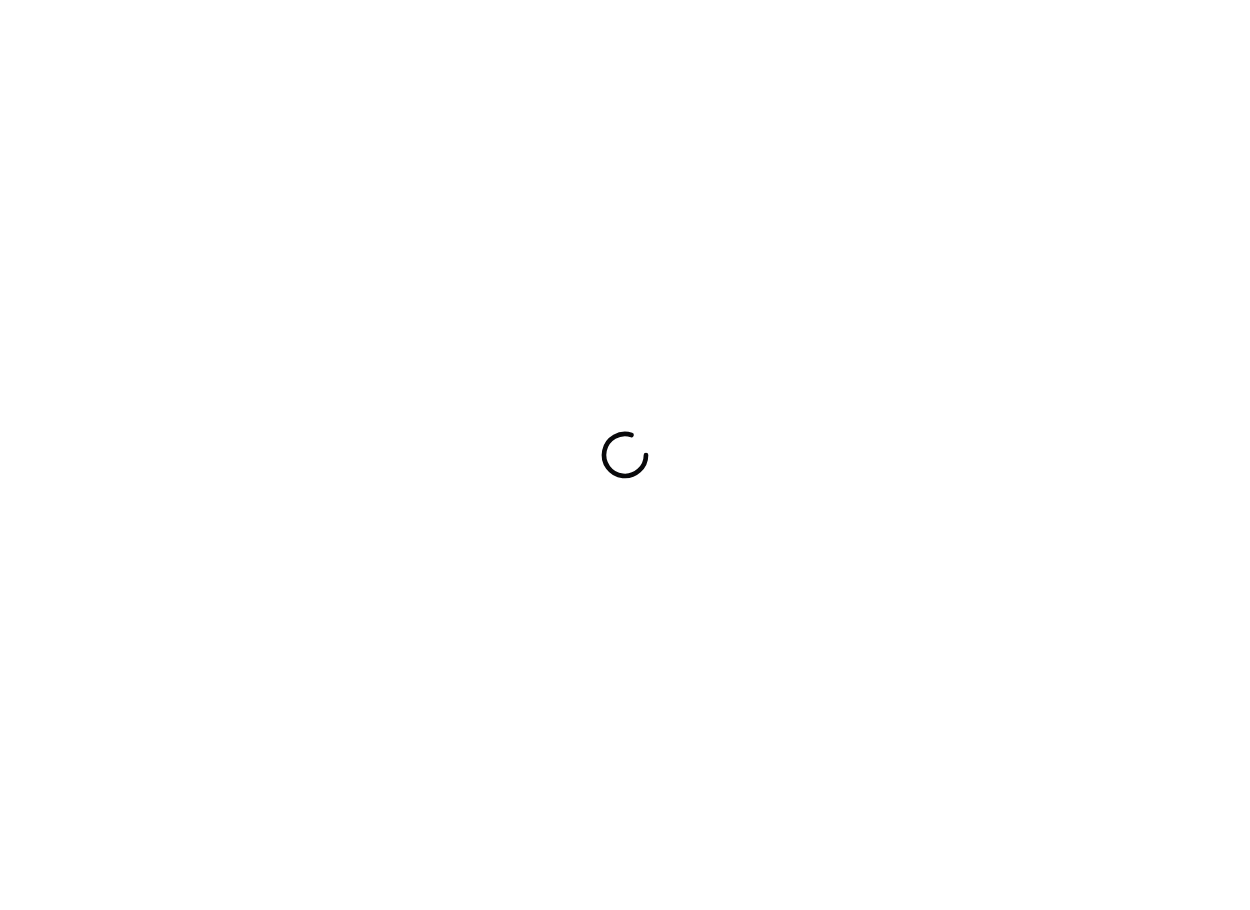 scroll, scrollTop: 0, scrollLeft: 0, axis: both 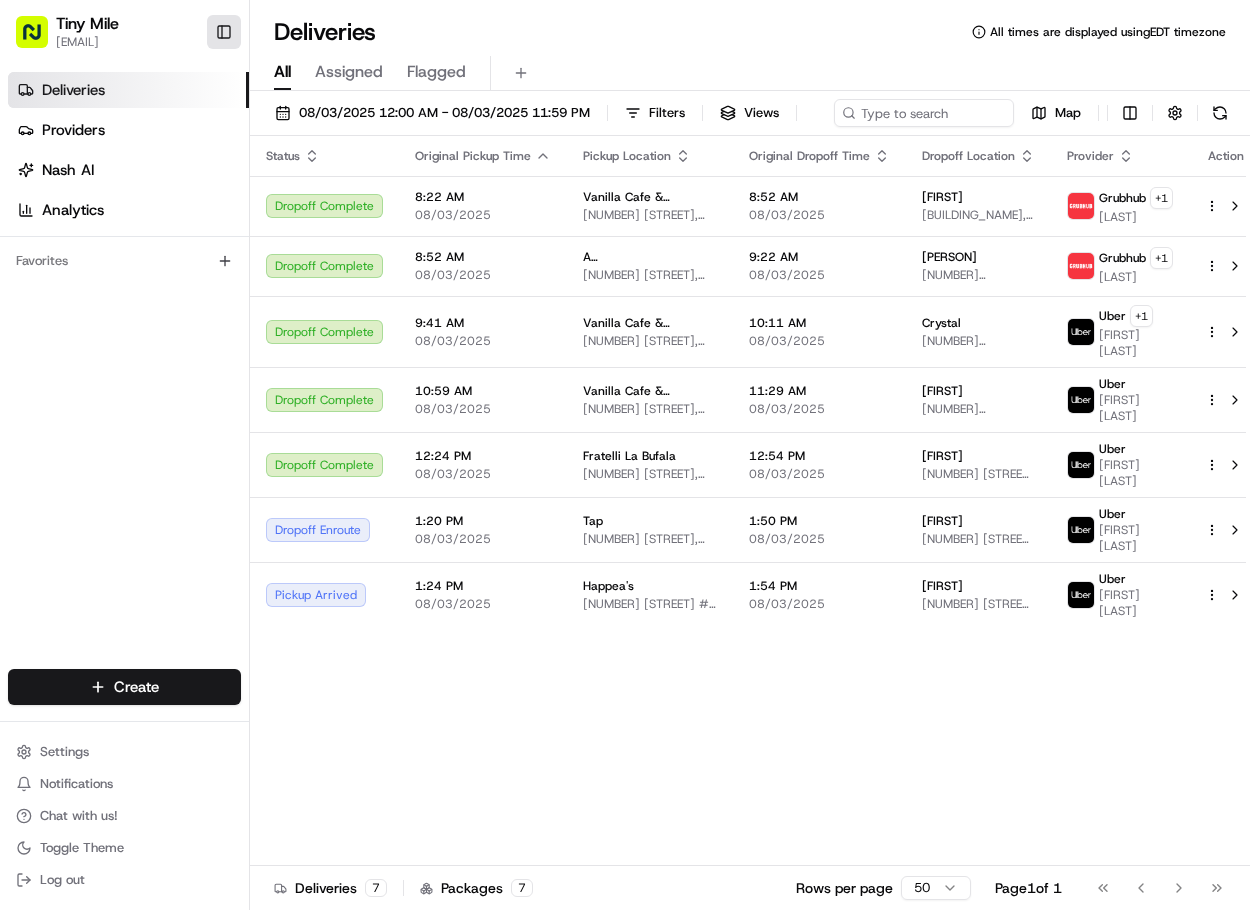 click on "Toggle Sidebar" at bounding box center (224, 32) 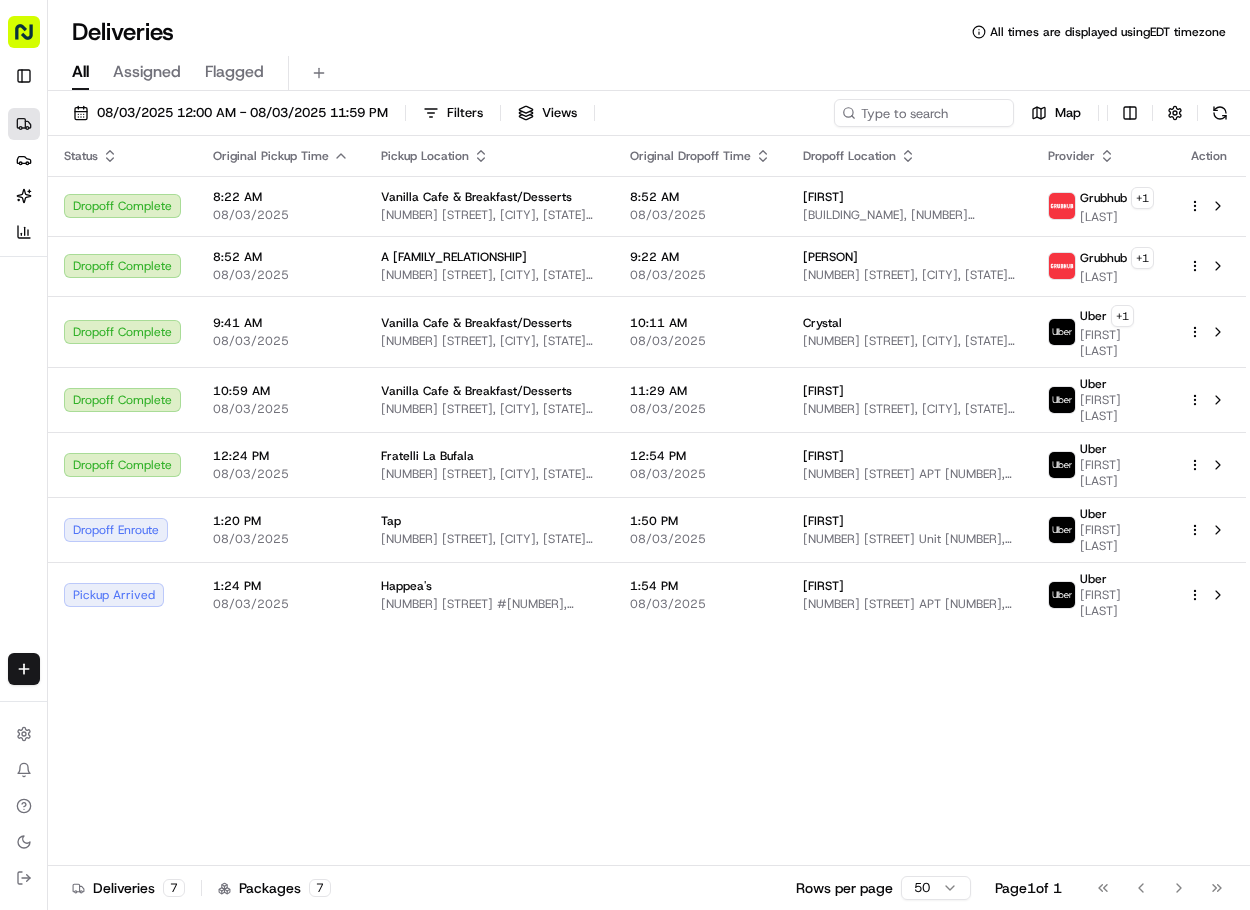 click 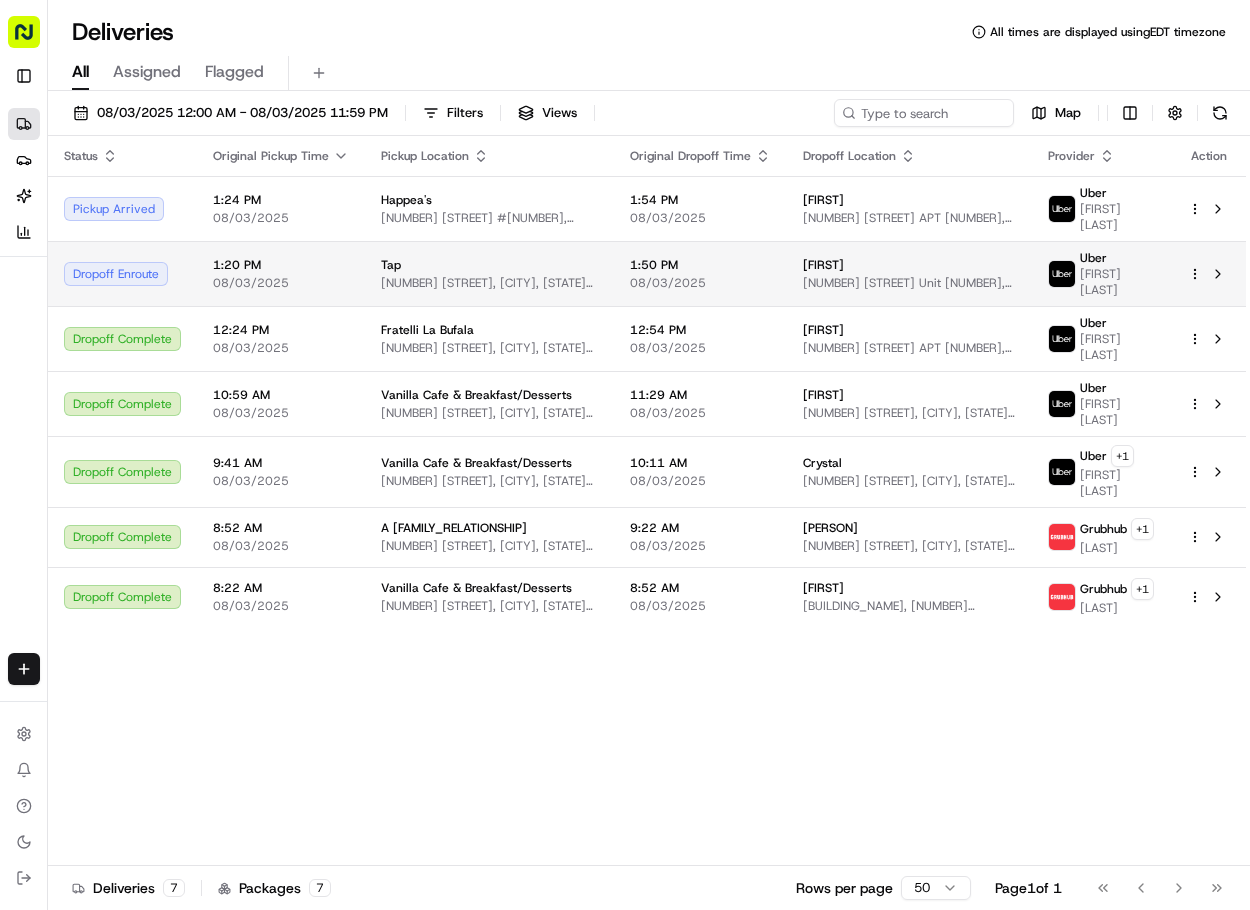 click on "[NUMBER] [STREET] Unit [NUMBER], [CITY], [STATE] [POSTAL_CODE], [COUNTRY]" at bounding box center (909, 283) 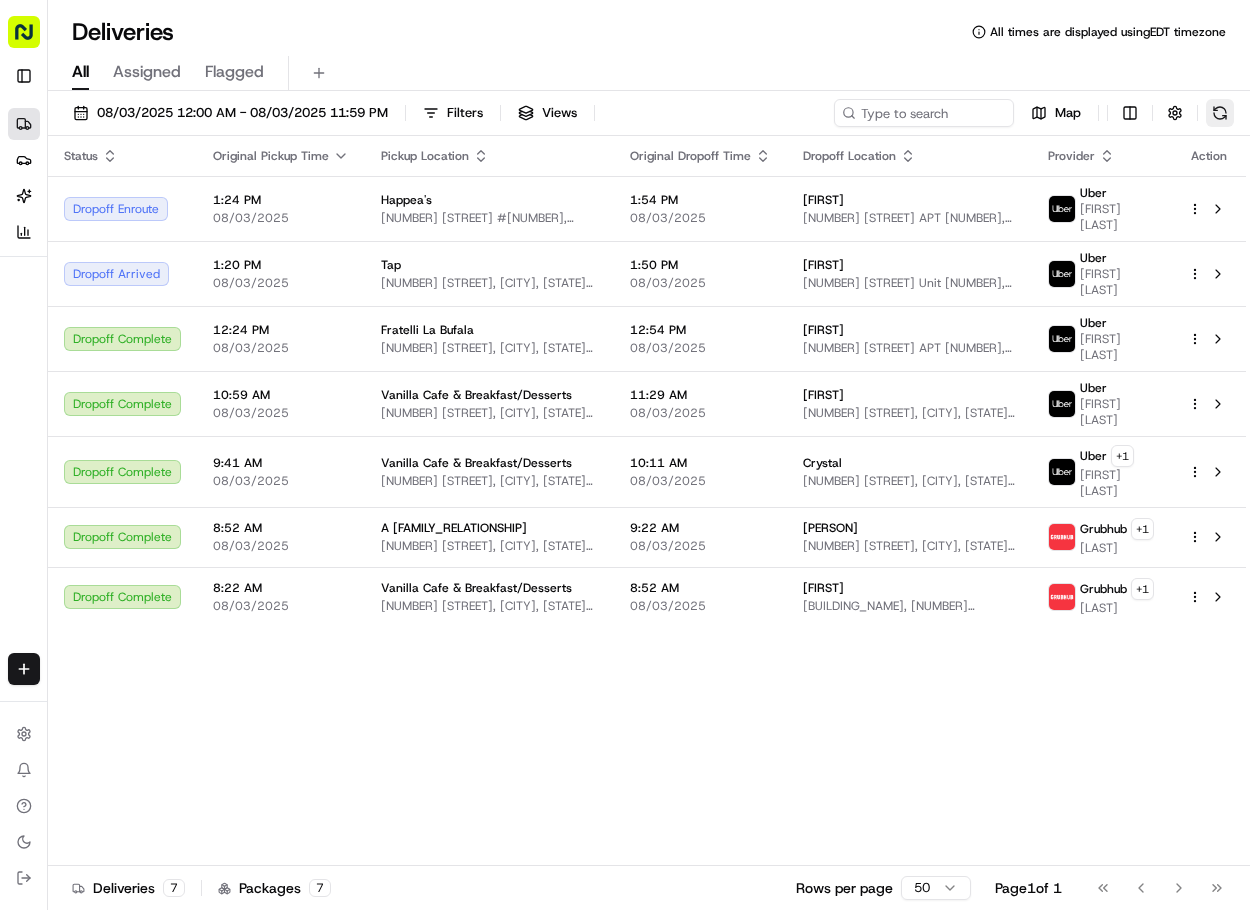 click at bounding box center (1220, 113) 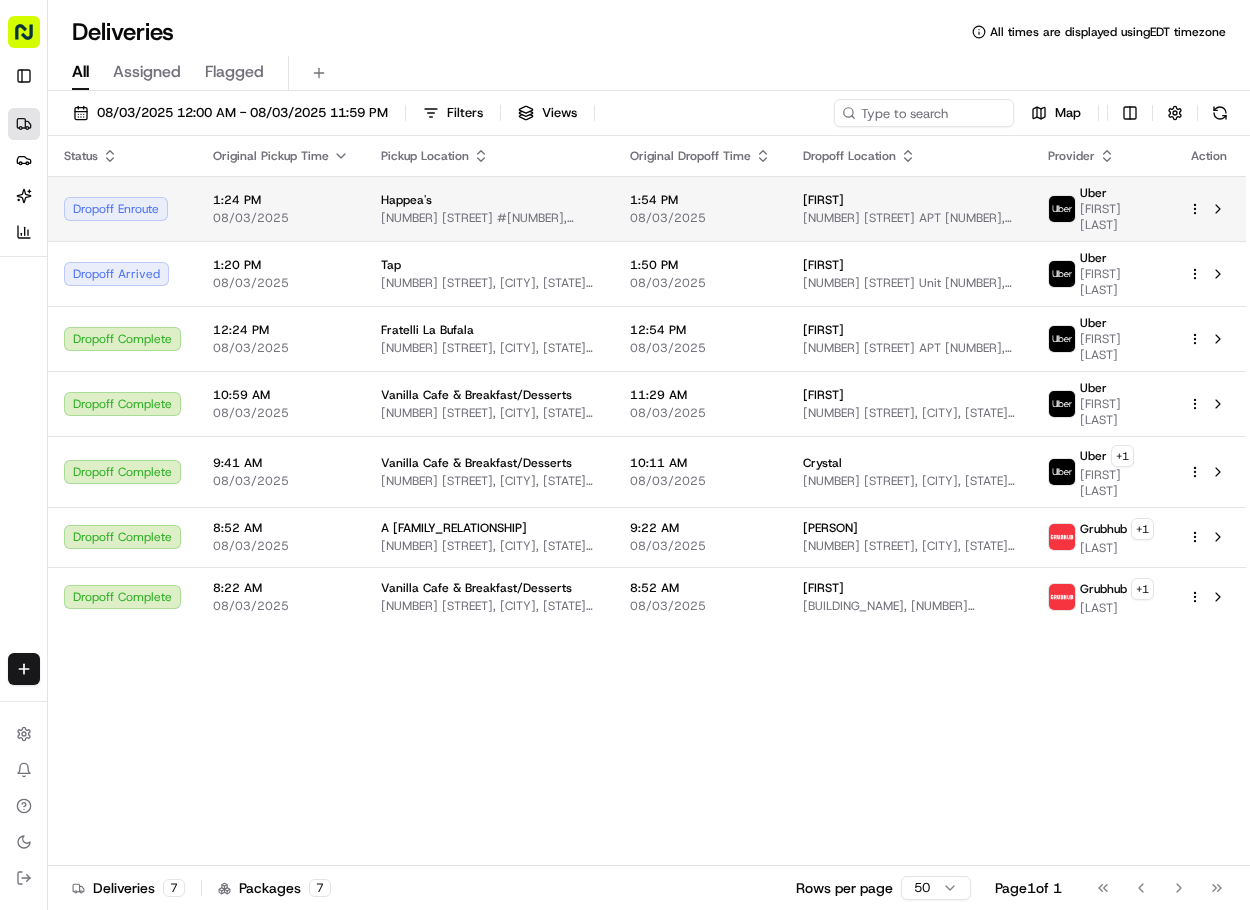 click on "[FIRST] [LAST]" at bounding box center (1118, 217) 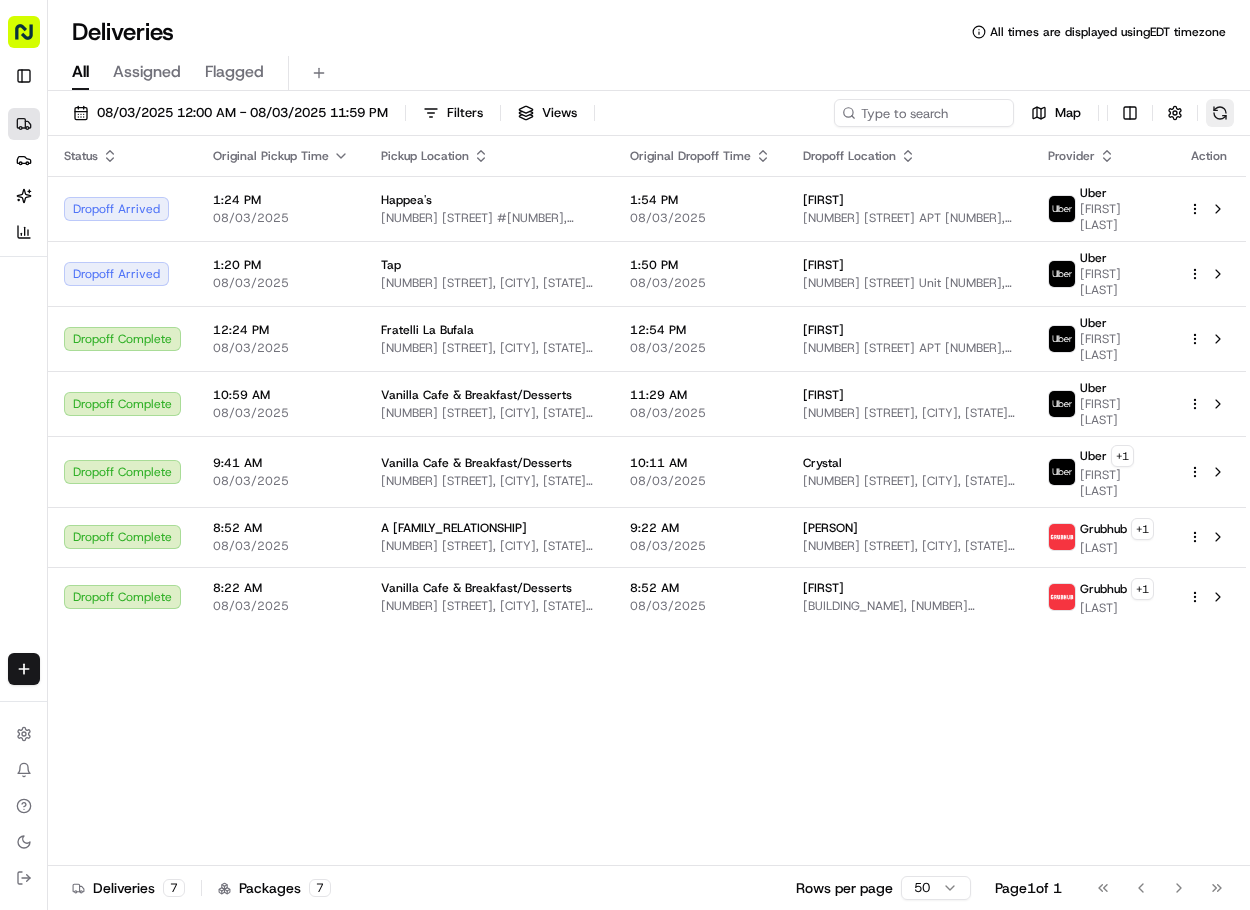 click at bounding box center [1220, 113] 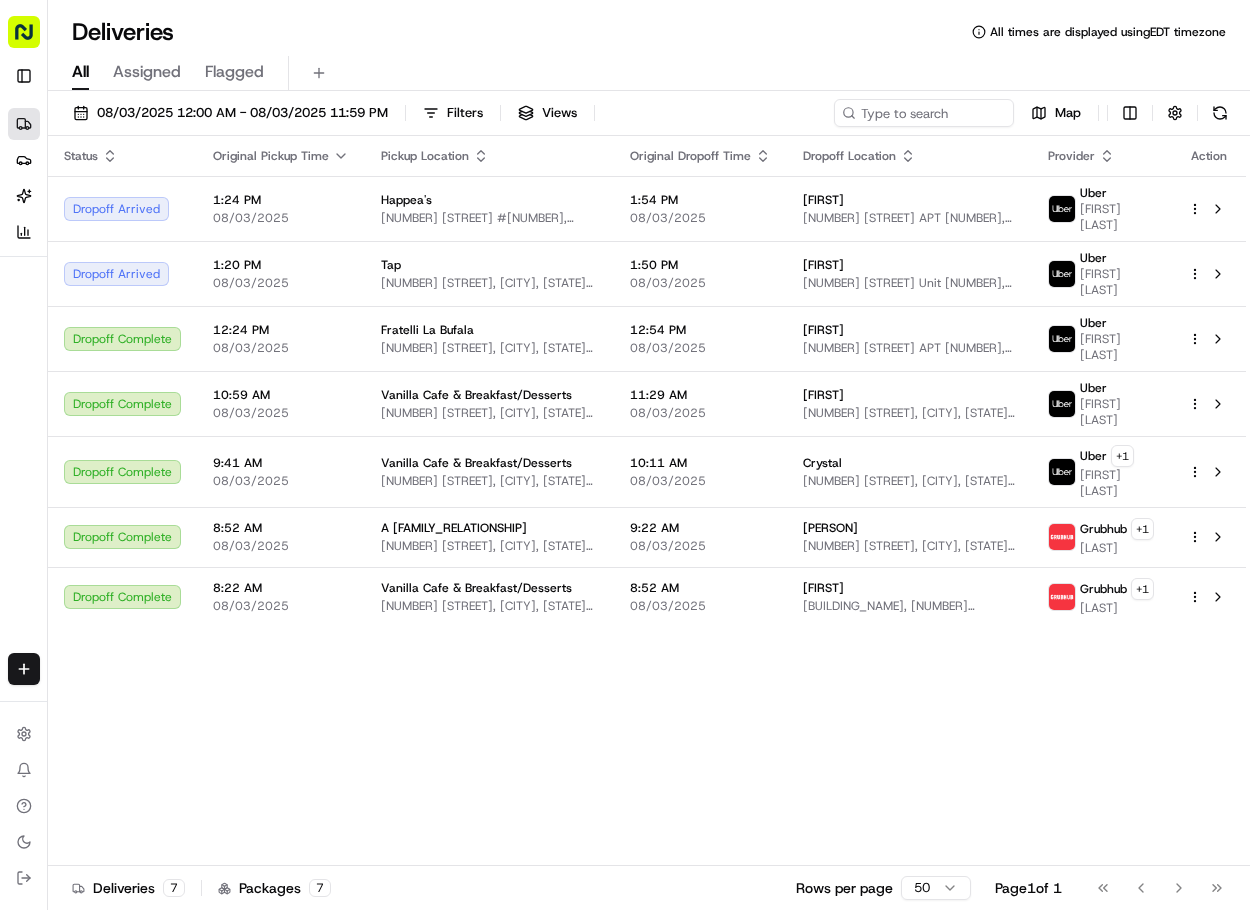 click on "Status Original Pickup Time Pickup Location Original Dropoff Time Dropoff Location Provider Action Dropoff Arrived [HOUR]:[MINUTE] [AMPM] [MONTH]/[DAY]/[YEAR] [BUSINESS_NAME] [NUMBER] [STREET] #[NUMBER], [CITY], [STATE] [POSTAL_CODE], [COUNTRY] [HOUR]:[MINUTE] [AMPM] [MONTH]/[DAY]/[YEAR] [PERSON] [NUMBER] [STREET] APT [NUMBER], [CITY], [STATE] [POSTAL_CODE], [COUNTRY] Uber [FIRST] [LAST] Dropoff Arrived [HOUR]:[MINUTE] [AMPM] [MONTH]/[DAY]/[YEAR] Tap [NUMBER] [STREET], [CITY], [STATE] [POSTAL_CODE], [COUNTRY] [HOUR]:[MINUTE] [AMPM] [MONTH]/[DAY]/[YEAR] [FIRST] [NUMBER] [STREET] Unit [NUMBER], [CITY], [STATE] [POSTAL_CODE], [COUNTRY] Uber [FIRST] [LAST] Dropoff Complete [HOUR]:[MINUTE] [AMPM] [MONTH]/[DAY]/[YEAR] [BUSINESS_NAME] [NUMBER] [STREET], [CITY], [STATE] [POSTAL_CODE], [COUNTRY] [HOUR]:[MINUTE] [AMPM] [MONTH]/[DAY]/[YEAR] [FIRST] [NUMBER] [STREET] APT [NUMBER], [CITY], [STATE] [POSTAL_CODE], [COUNTRY] Uber [FIRST] [LAST] Dropoff Complete [HOUR]:[MINUTE] [AMPM] [MONTH]/[DAY]/[YEAR] [BUSINESS_NAME] [NUMBER] [STREET], [CITY], [STATE] [POSTAL_CODE], [COUNTRY] [HOUR]:[MINUTE] [AMPM] [MONTH]/[DAY]/[YEAR] [FIRST] [NUMBER] [STREET], [CITY], [STATE] [POSTAL_CODE], [COUNTRY] Uber + [NUMBER] [FIRST] [LAST] [HOUR]:[MINUTE] [AMPM] +" at bounding box center [647, 501] 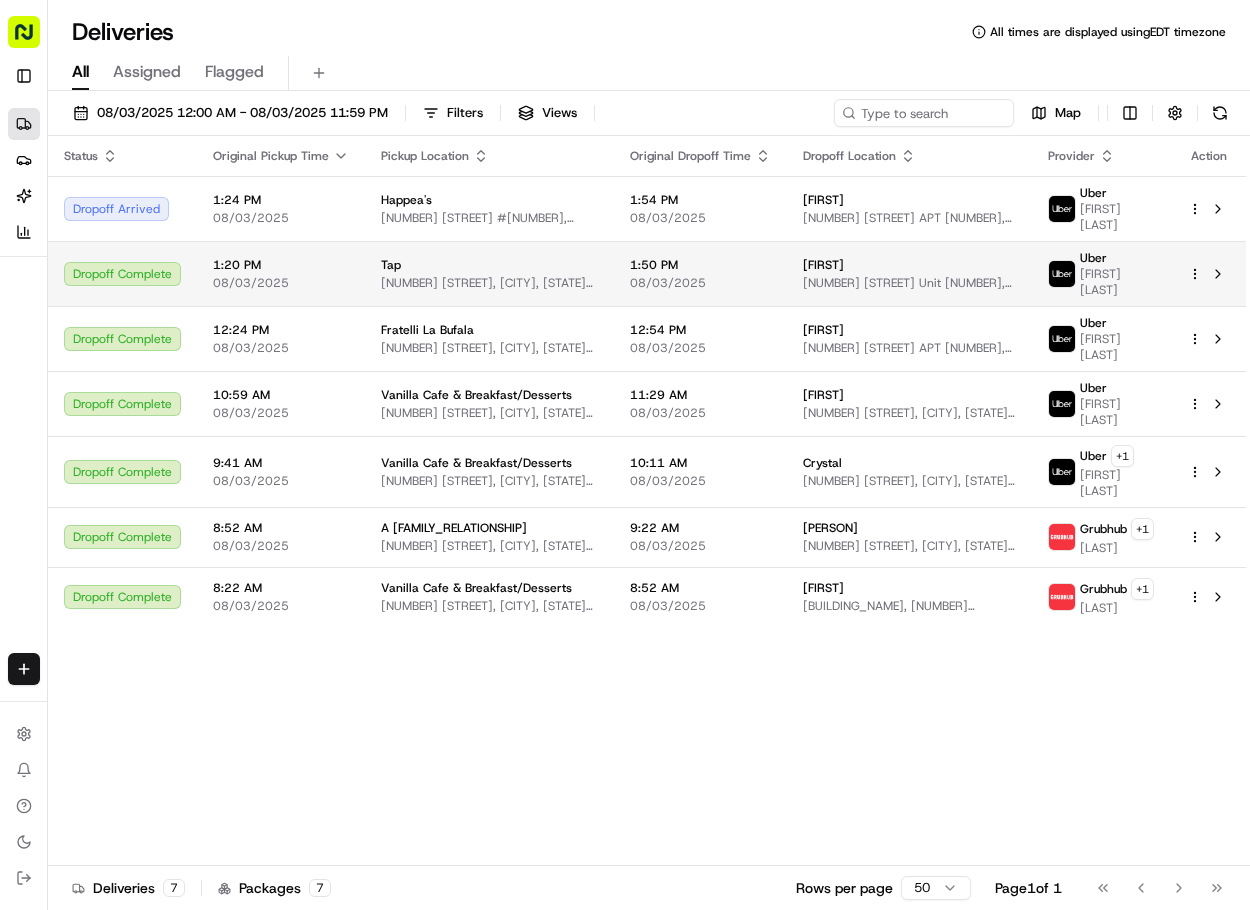 click on "[FIRST]" at bounding box center [909, 265] 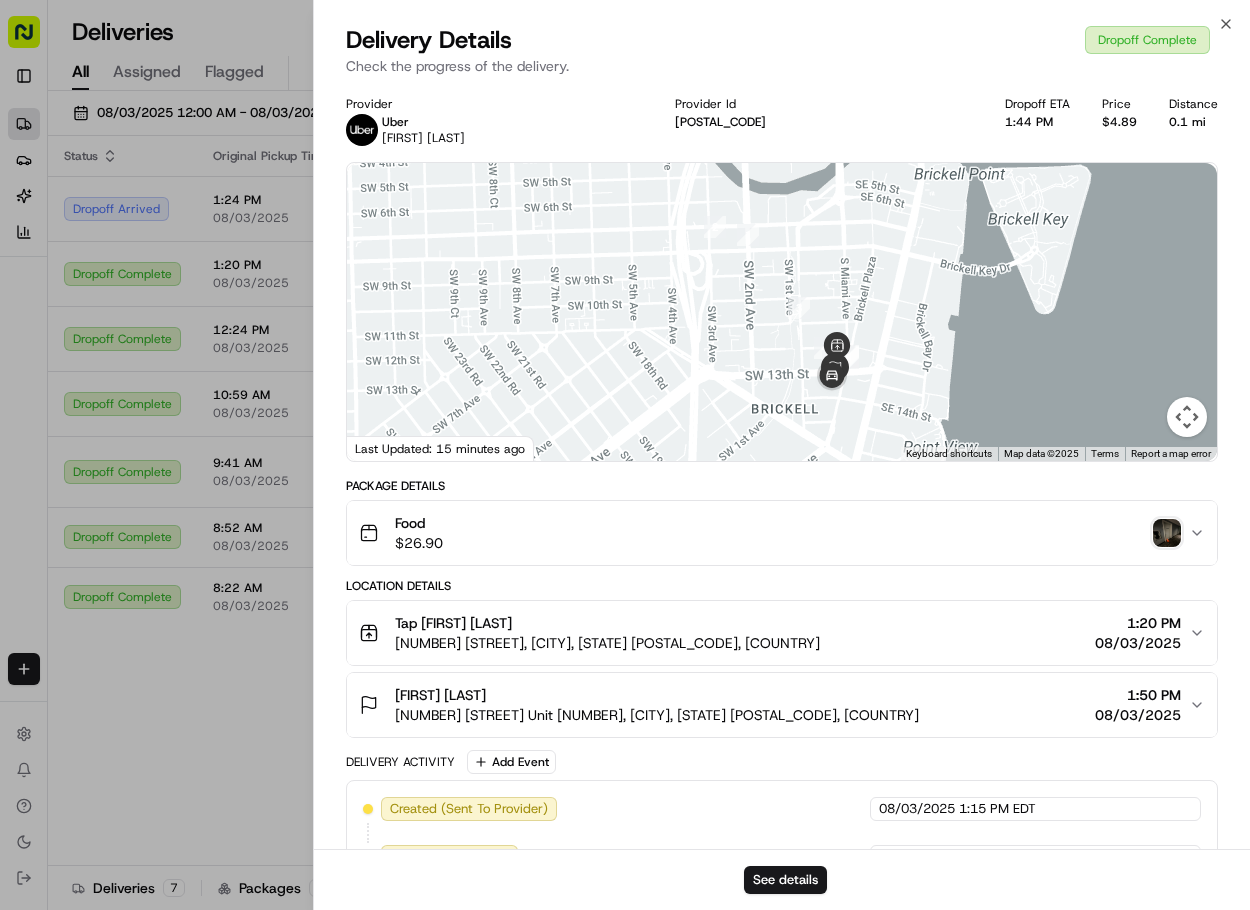 click at bounding box center [1167, 533] 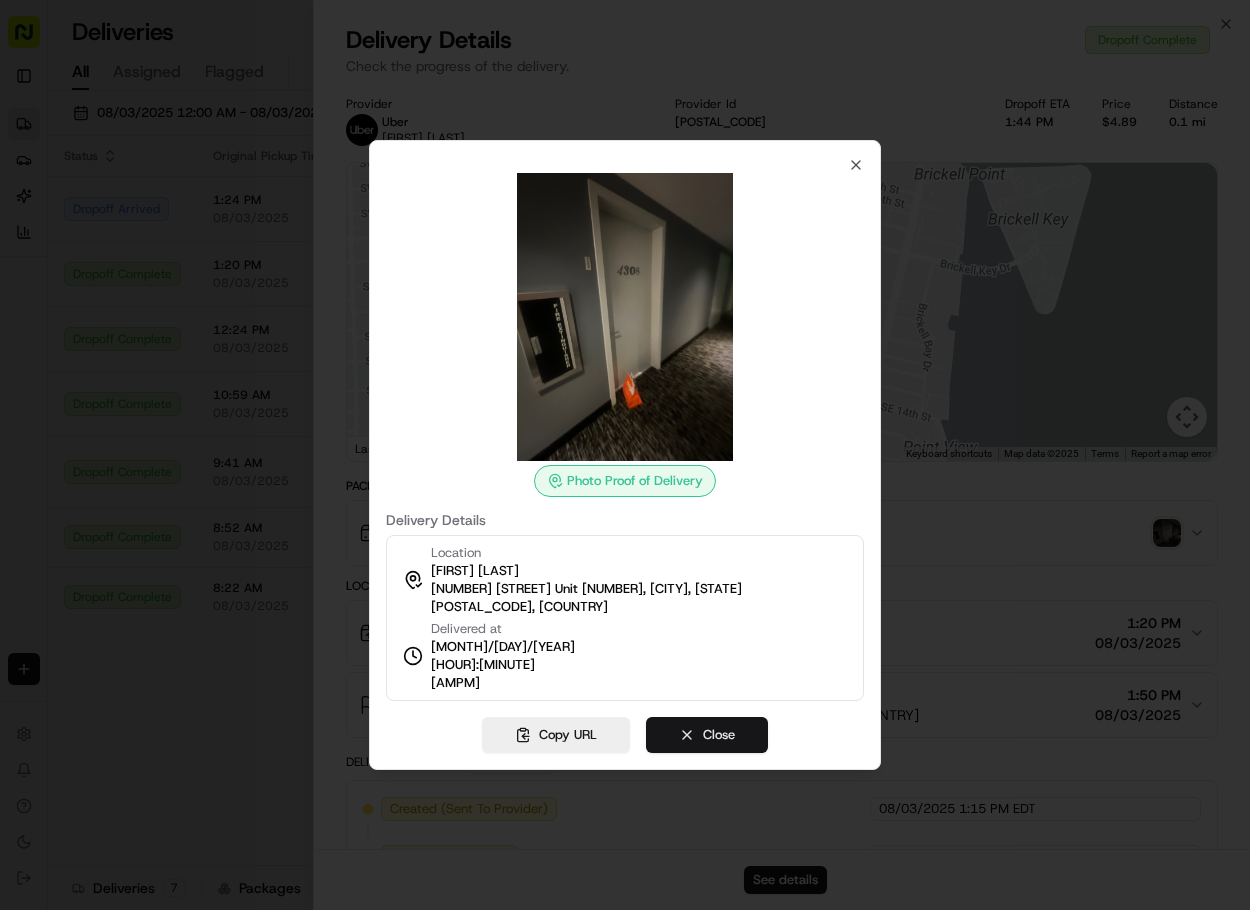 click on "Close" at bounding box center [707, 735] 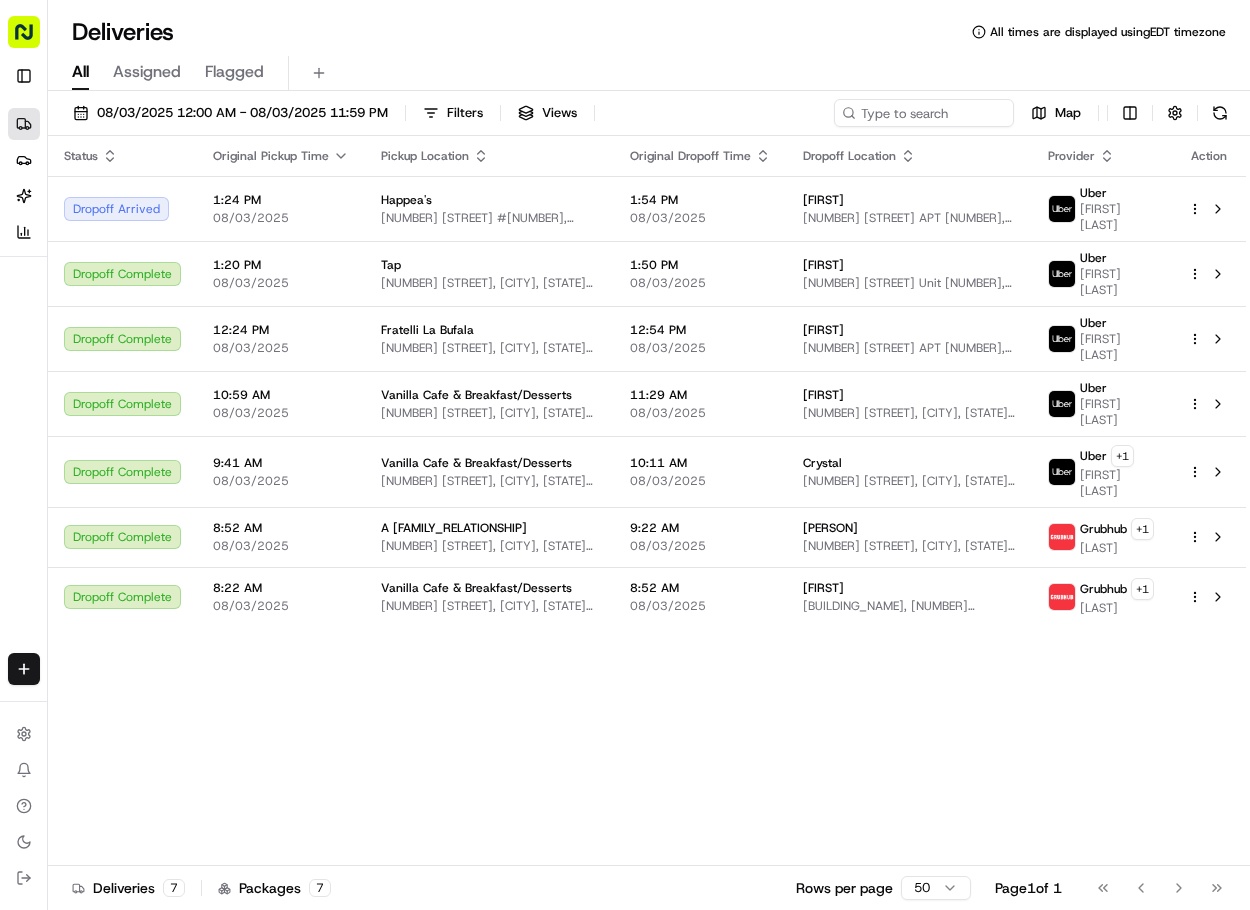 click on "Status Original Pickup Time Pickup Location Original Dropoff Time Dropoff Location Provider Action Dropoff Arrived [HOUR]:[MINUTE] [AMPM] [MONTH]/[DAY]/[YEAR] [BUSINESS_NAME] [NUMBER] [STREET] #[NUMBER], [CITY], [STATE] [POSTAL_CODE], [COUNTRY] [HOUR]:[MINUTE] [AMPM] [MONTH]/[DAY]/[YEAR] [PERSON] [NUMBER] [STREET] APT [NUMBER], [CITY], [STATE] [POSTAL_CODE], [COUNTRY] Uber [FIRST] [LAST] Dropoff Complete [HOUR]:[MINUTE] [AMPM] [MONTH]/[DAY]/[YEAR] Tap [NUMBER] [STREET], [CITY], [STATE] [POSTAL_CODE], [COUNTRY] [HOUR]:[MINUTE] [AMPM] [MONTH]/[DAY]/[YEAR] [FIRST] [NUMBER] [STREET] Unit [NUMBER], [CITY], [STATE] [POSTAL_CODE], [COUNTRY] Uber [FIRST] [LAST] Dropoff Complete [HOUR]:[MINUTE] [AMPM] [MONTH]/[DAY]/[YEAR] [BUSINESS_NAME] [NUMBER] [STREET], [CITY], [STATE] [POSTAL_CODE], [COUNTRY] [HOUR]:[MINUTE] [AMPM] [MONTH]/[DAY]/[YEAR] [FIRST] [NUMBER] [STREET] APT [NUMBER], [CITY], [STATE] [POSTAL_CODE], [COUNTRY] Uber [FIRST] [LAST] Dropoff Complete [HOUR]:[MINUTE] [AMPM] [MONTH]/[DAY]/[YEAR] [BUSINESS_NAME] [NUMBER] [STREET], [CITY], [STATE] [POSTAL_CODE], [COUNTRY] [HOUR]:[MINUTE] [AMPM] [MONTH]/[DAY]/[YEAR] [FIRST] [NUMBER] [STREET], [CITY], [STATE] [POSTAL_CODE], [COUNTRY] Uber + [NUMBER] [FIRST] [LAST] [HOUR]:[MINUTE] [AMPM] +" at bounding box center (647, 501) 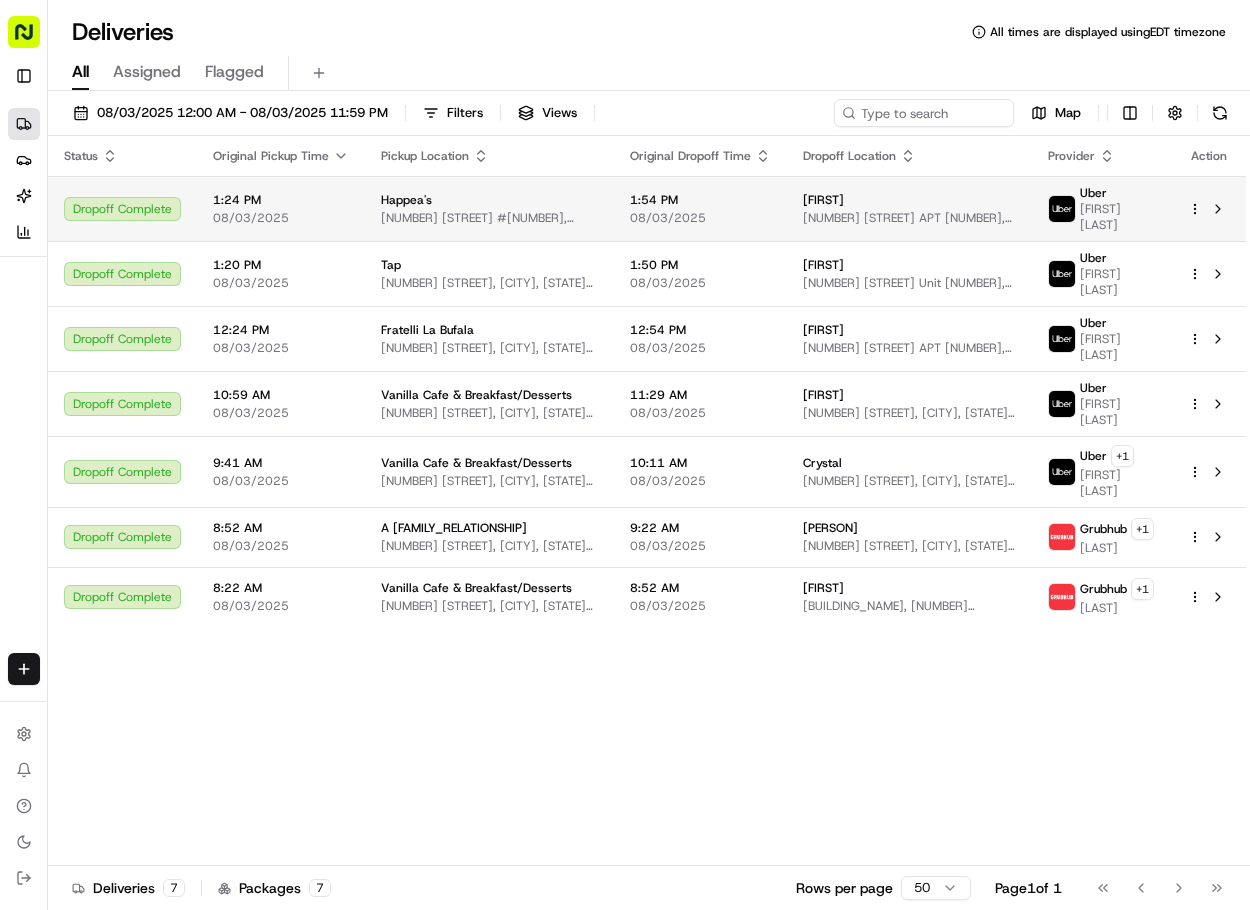 click on "[NUMBER] [STREET] APT [NUMBER], [CITY], [STATE] [POSTAL_CODE], [COUNTRY]" at bounding box center [909, 218] 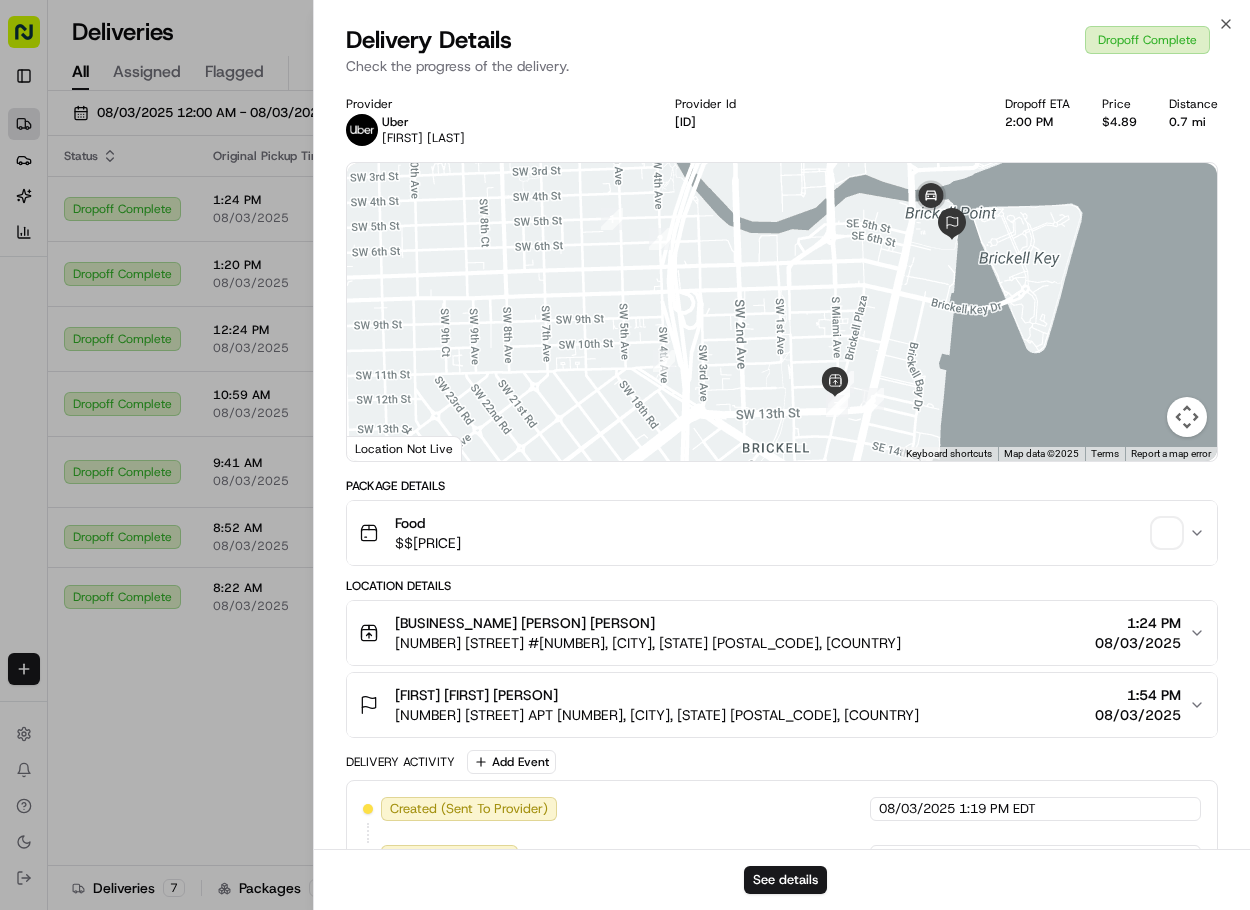 click at bounding box center [1167, 533] 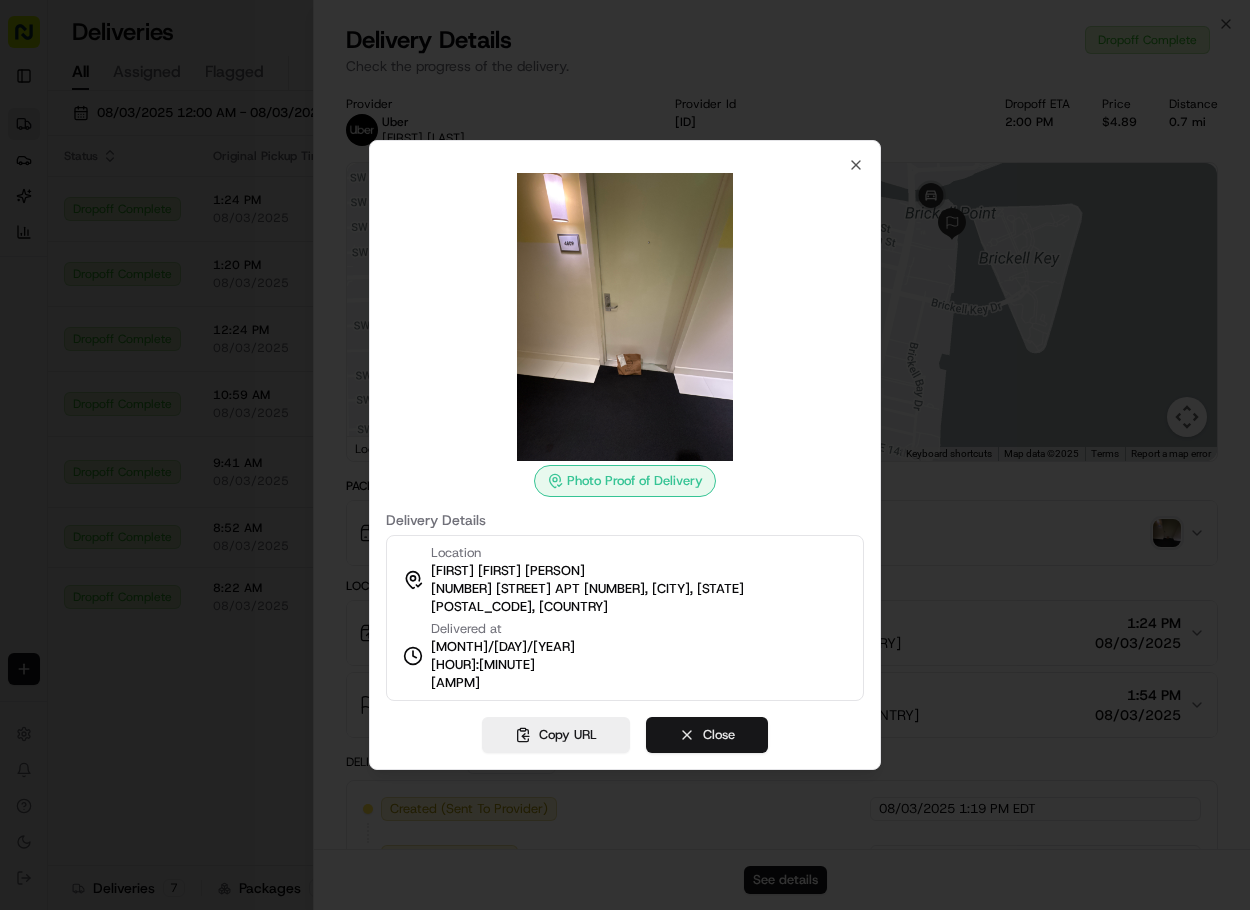 click on "Close" at bounding box center [707, 735] 